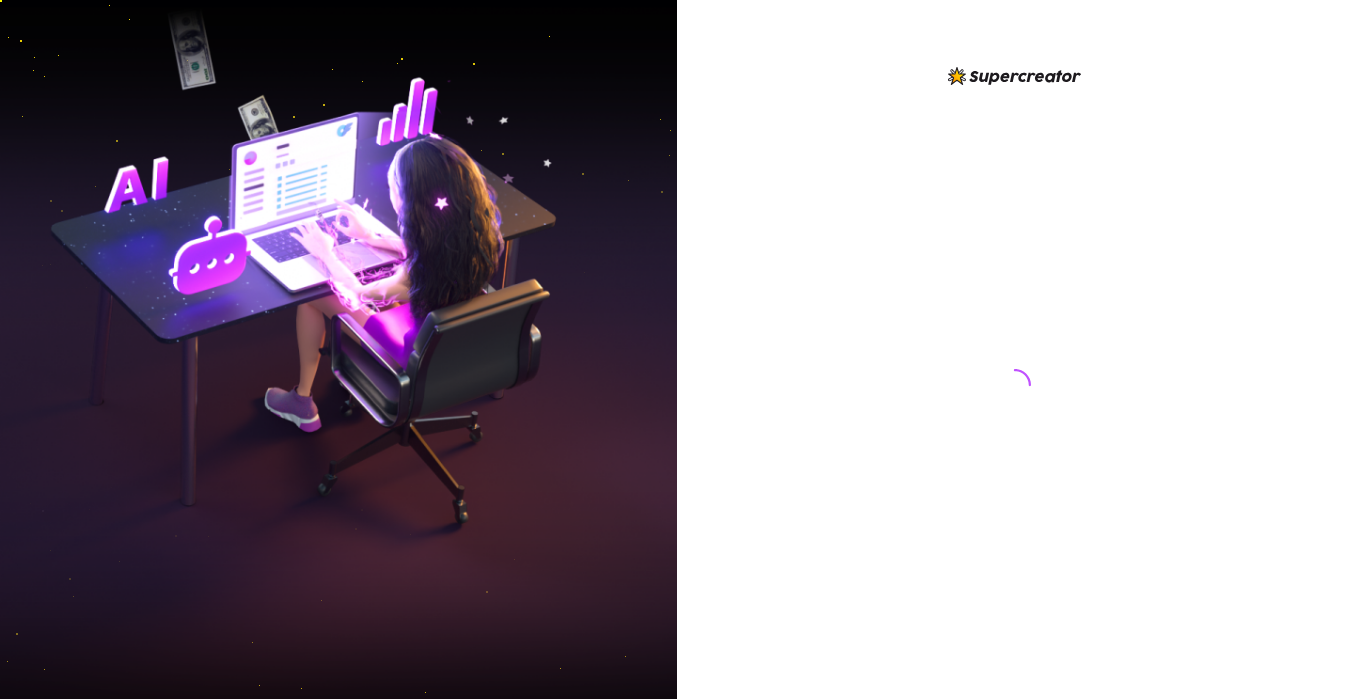 scroll, scrollTop: 0, scrollLeft: 0, axis: both 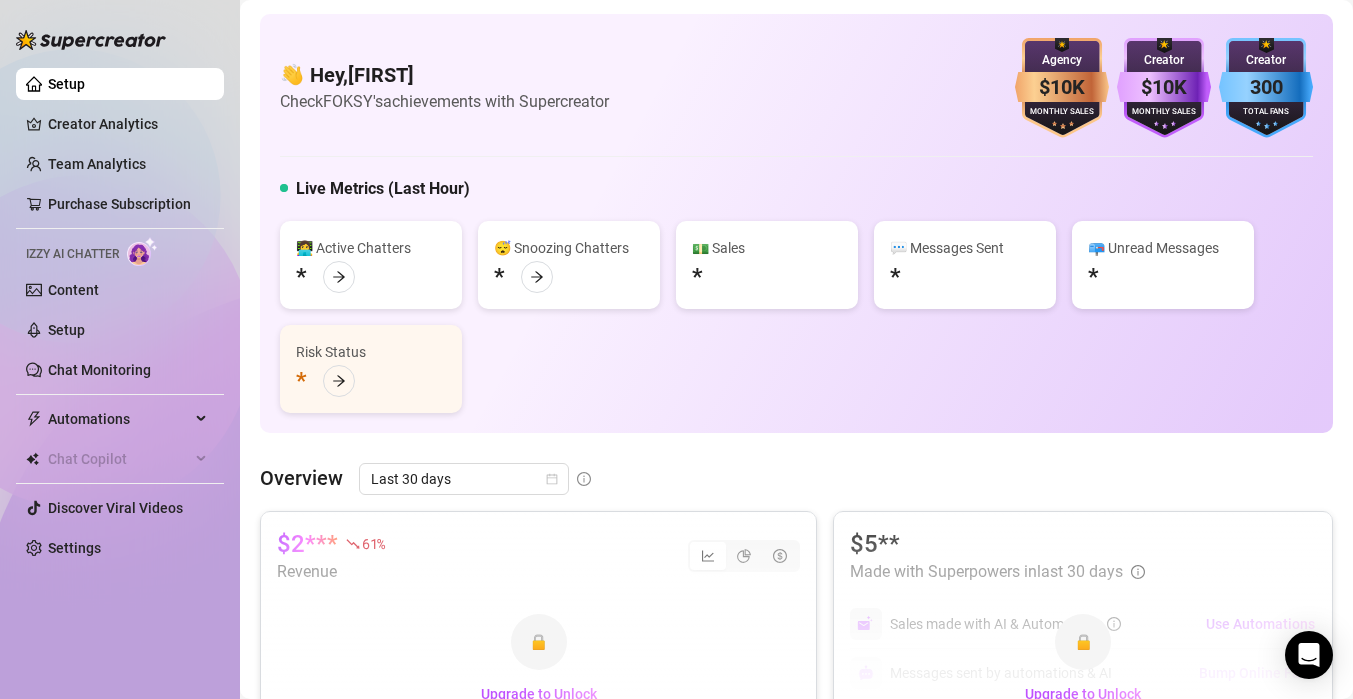 click on "Agency" at bounding box center [1062, 60] 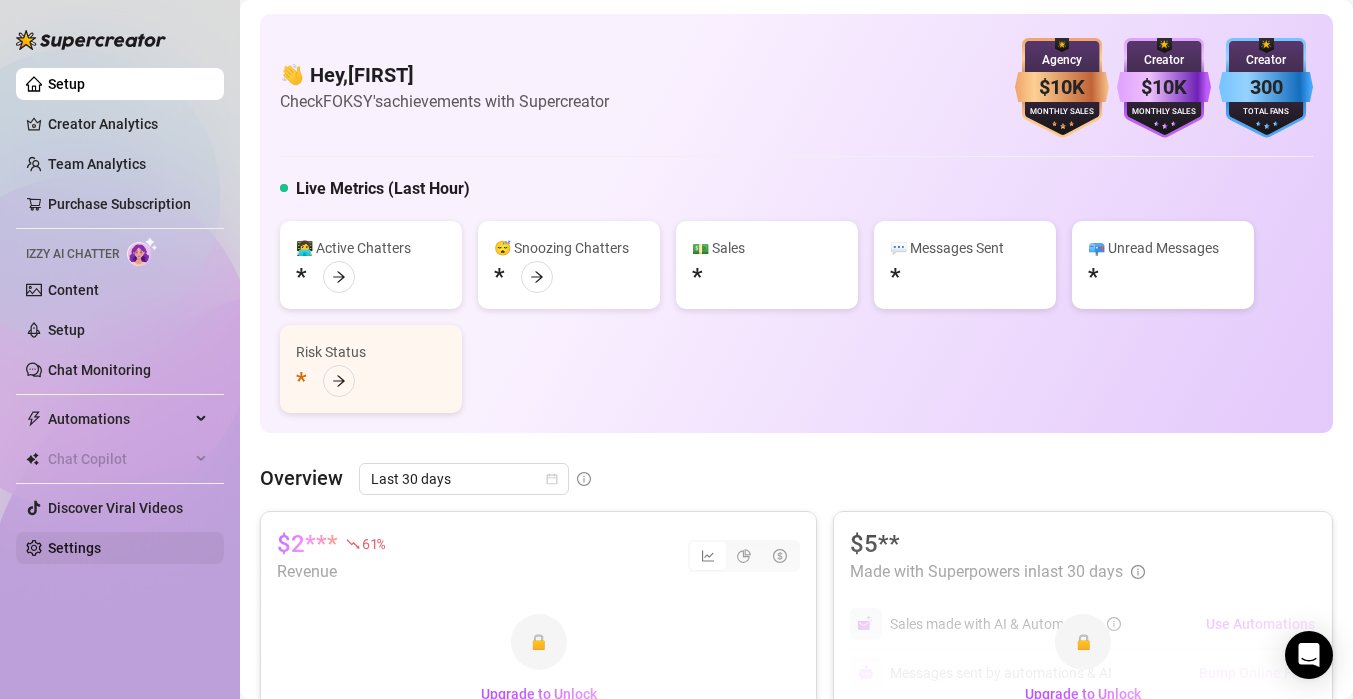 click on "Settings" at bounding box center (74, 548) 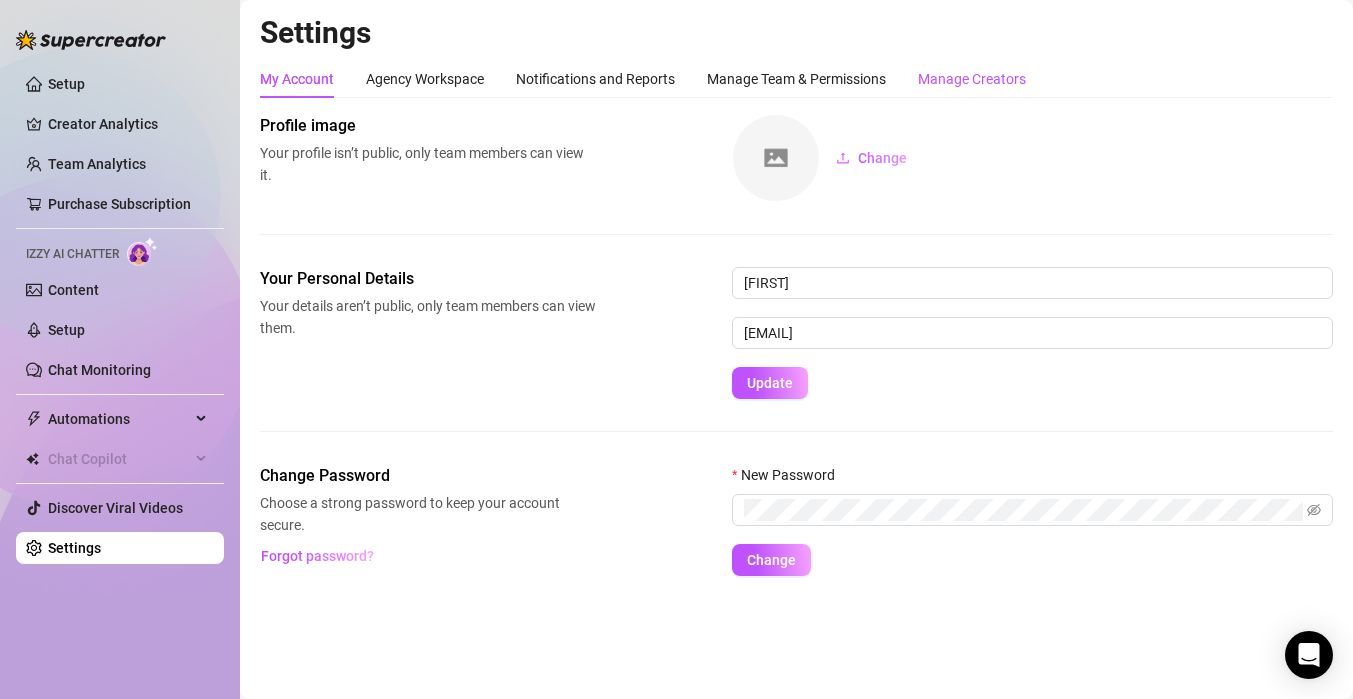 click on "Manage Creators" at bounding box center [972, 79] 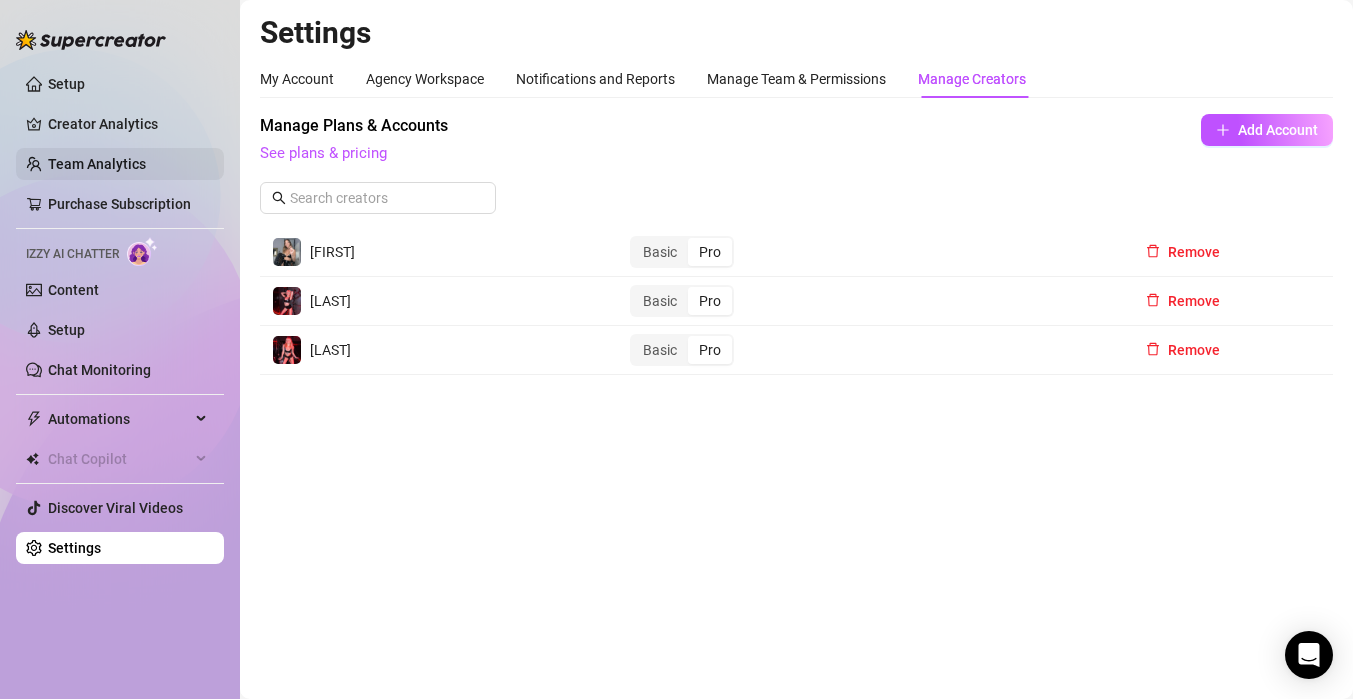 click on "Team Analytics" at bounding box center (97, 164) 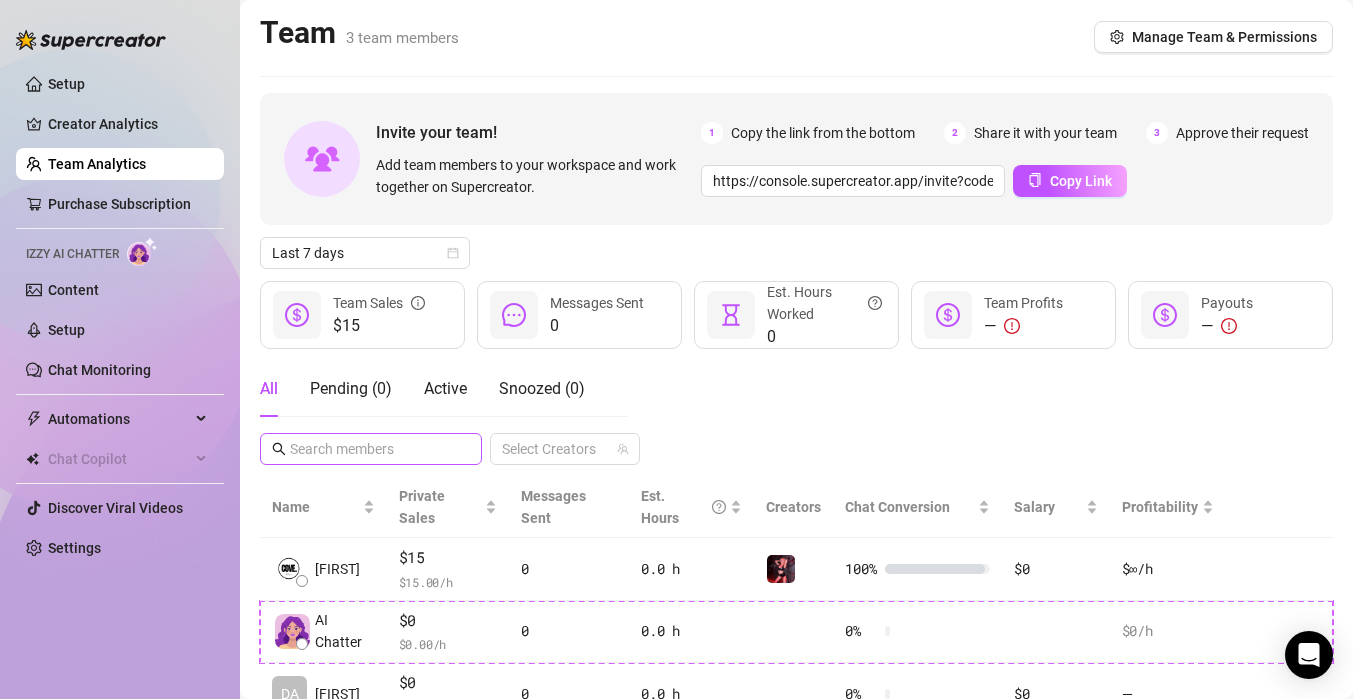 scroll, scrollTop: 149, scrollLeft: 0, axis: vertical 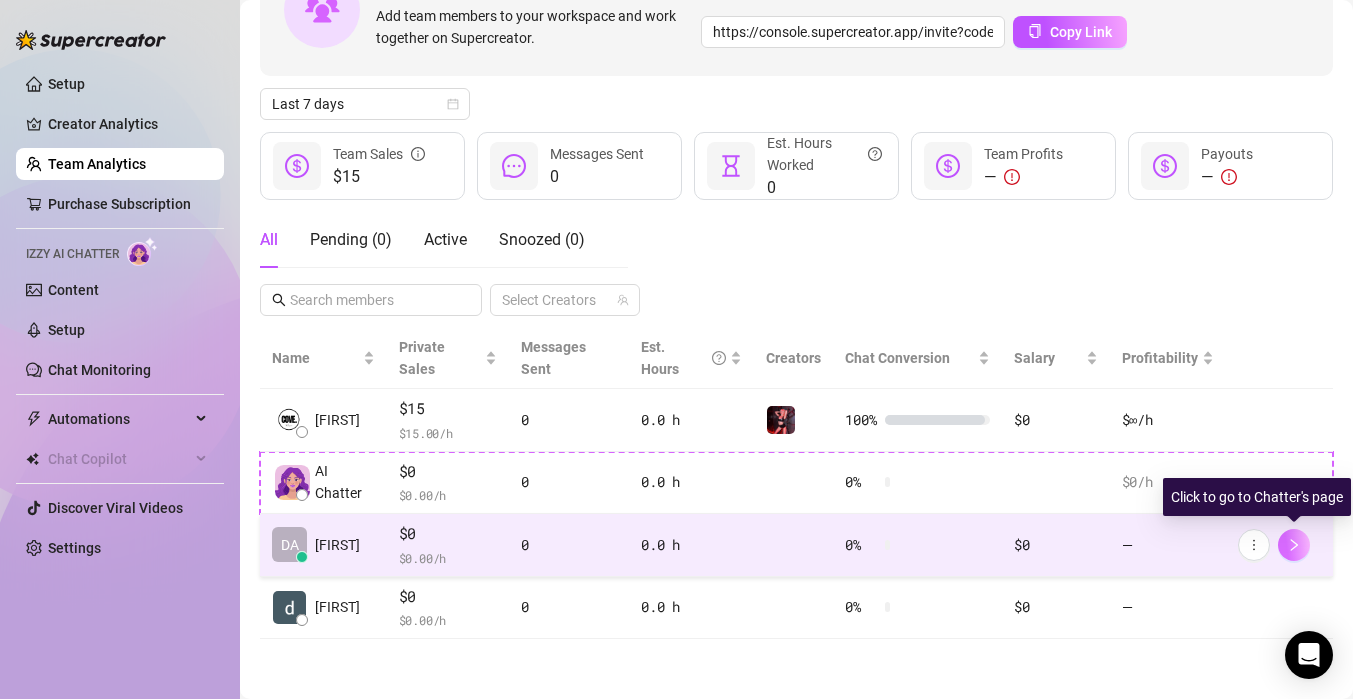 click 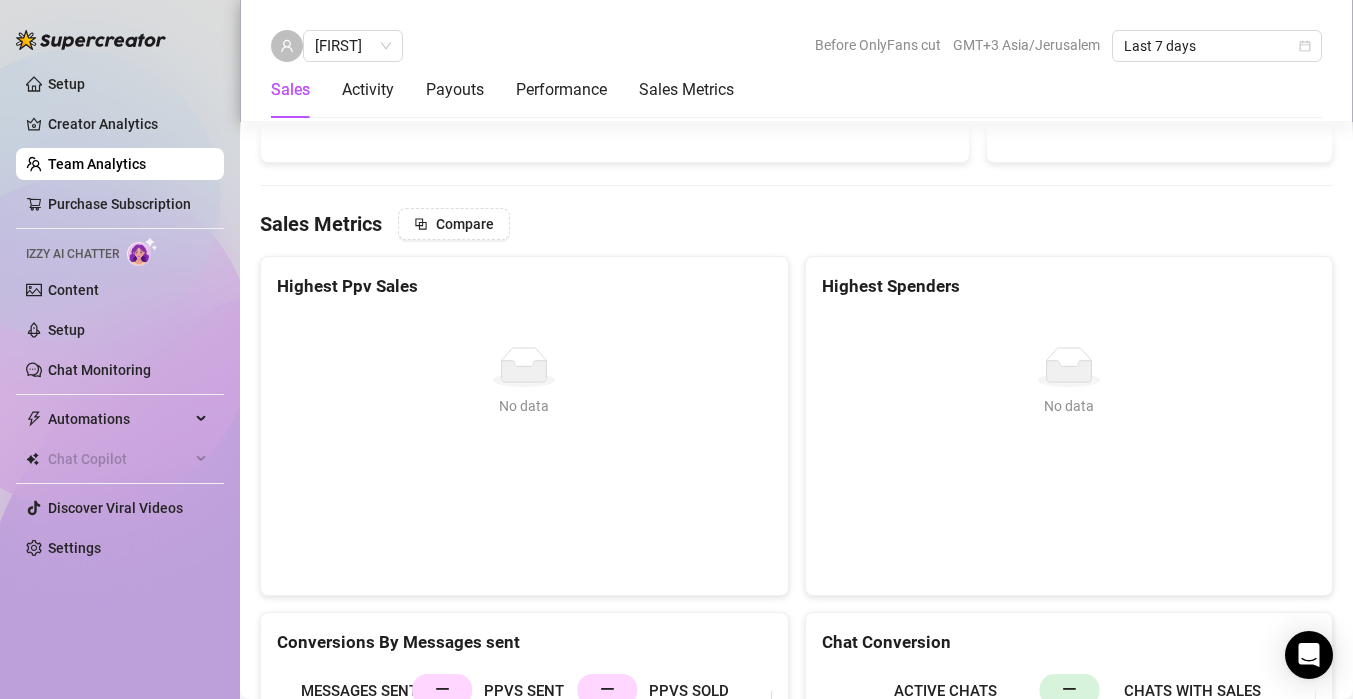 scroll, scrollTop: 2477, scrollLeft: 0, axis: vertical 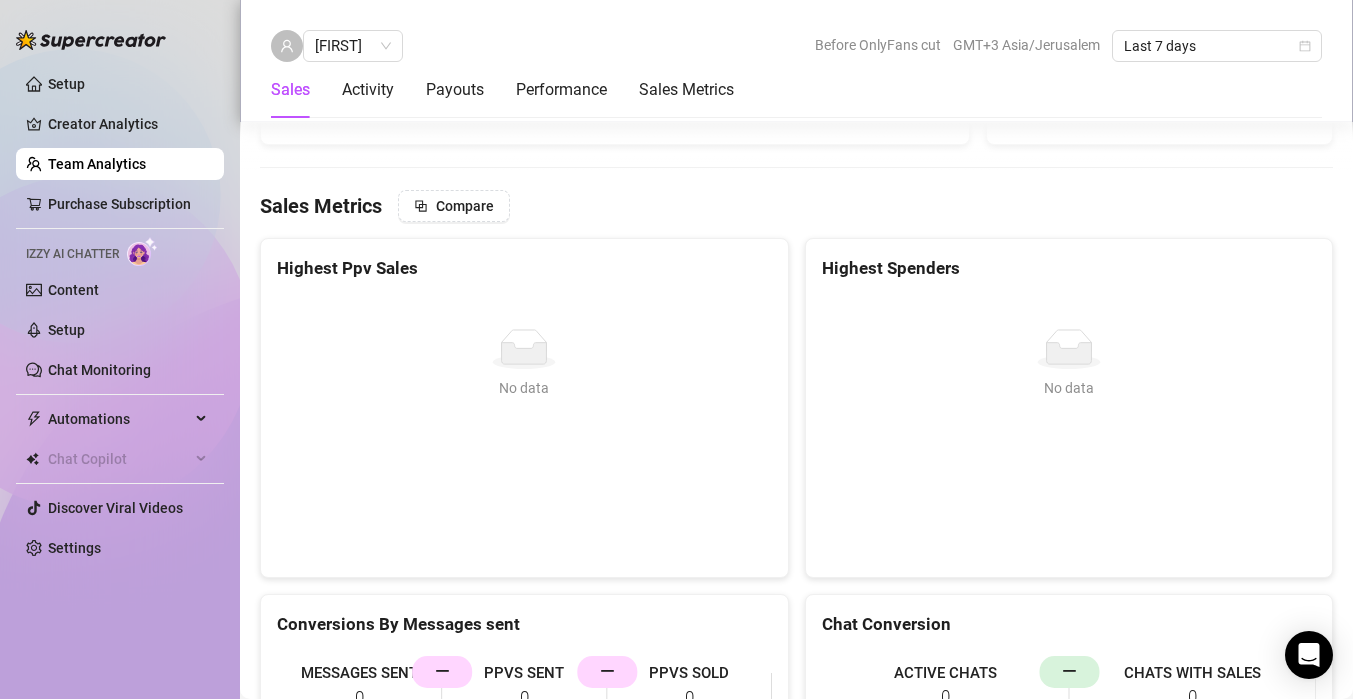 click on "Sales Metrics Compare" at bounding box center [796, 206] 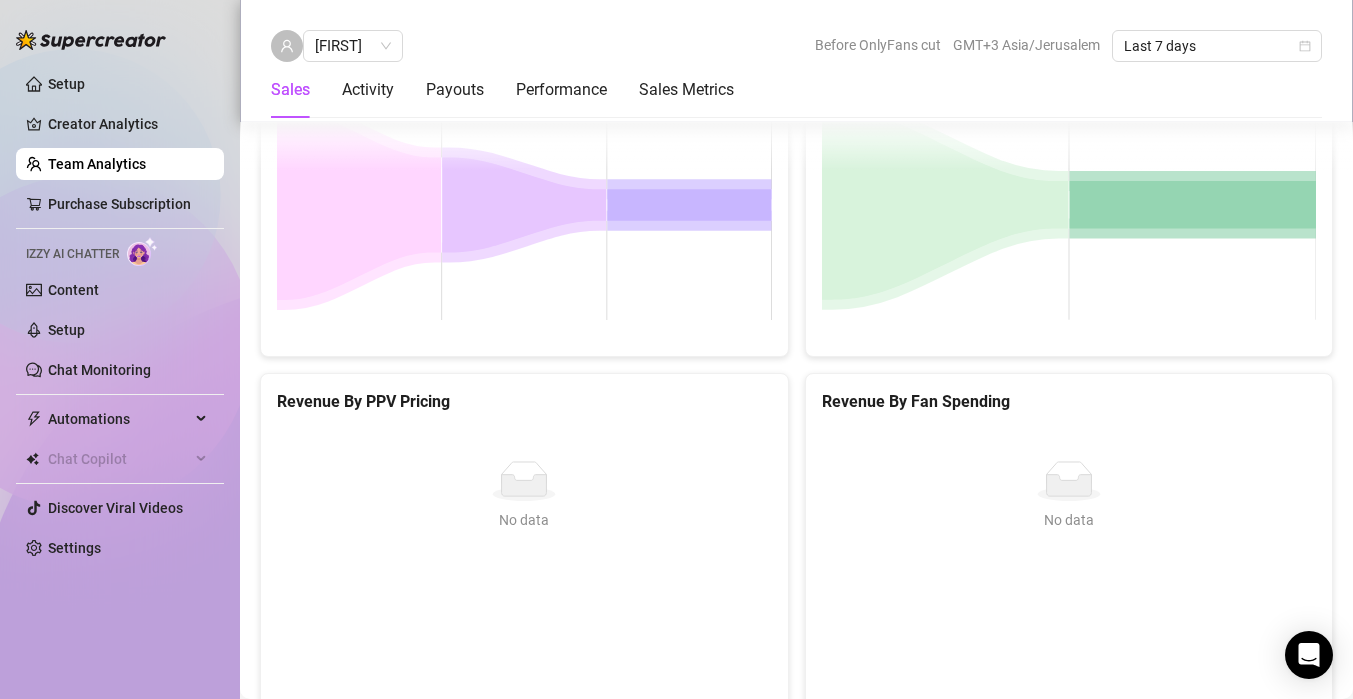 scroll, scrollTop: 3161, scrollLeft: 0, axis: vertical 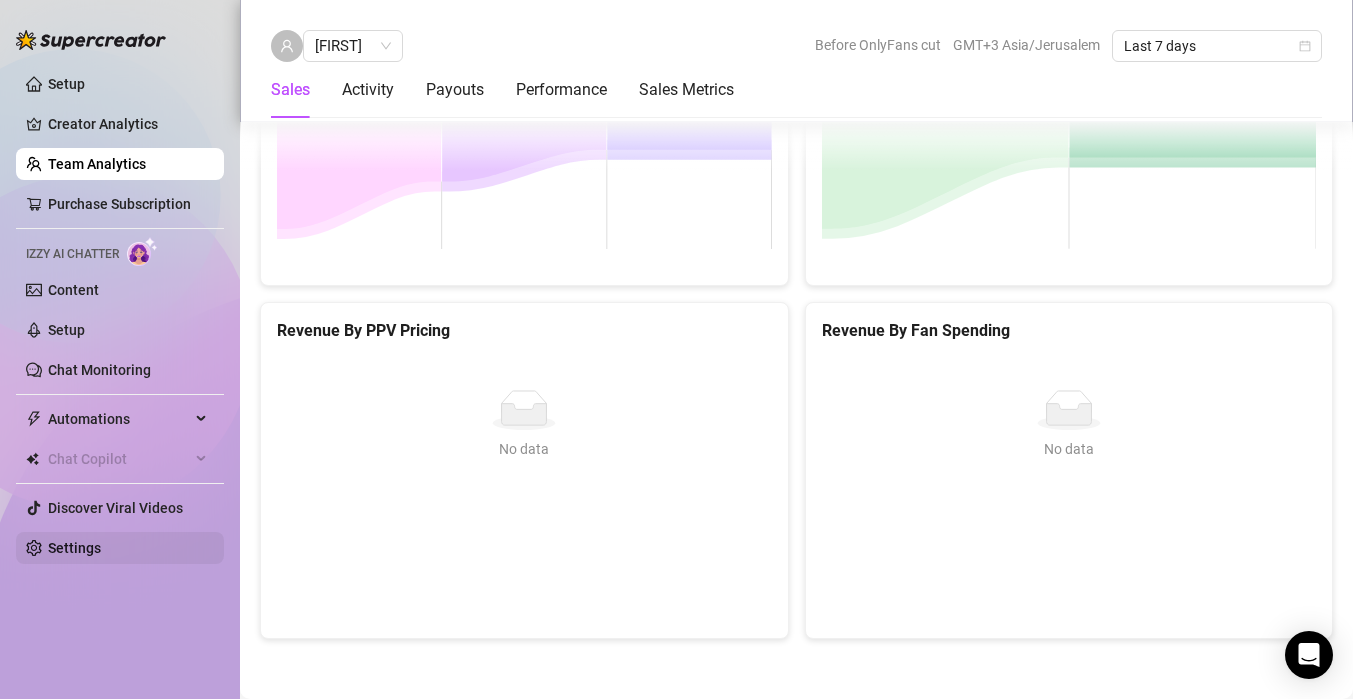 click on "Settings" at bounding box center [74, 548] 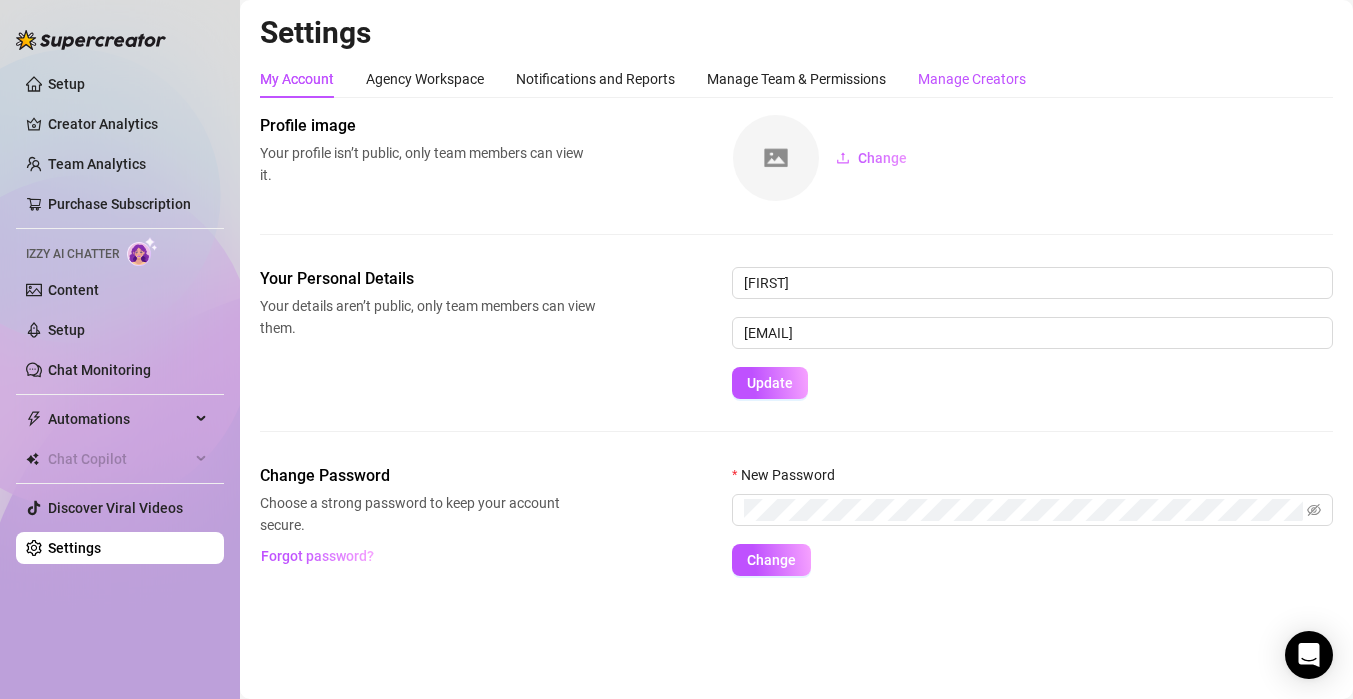 click on "Manage Creators" at bounding box center (972, 79) 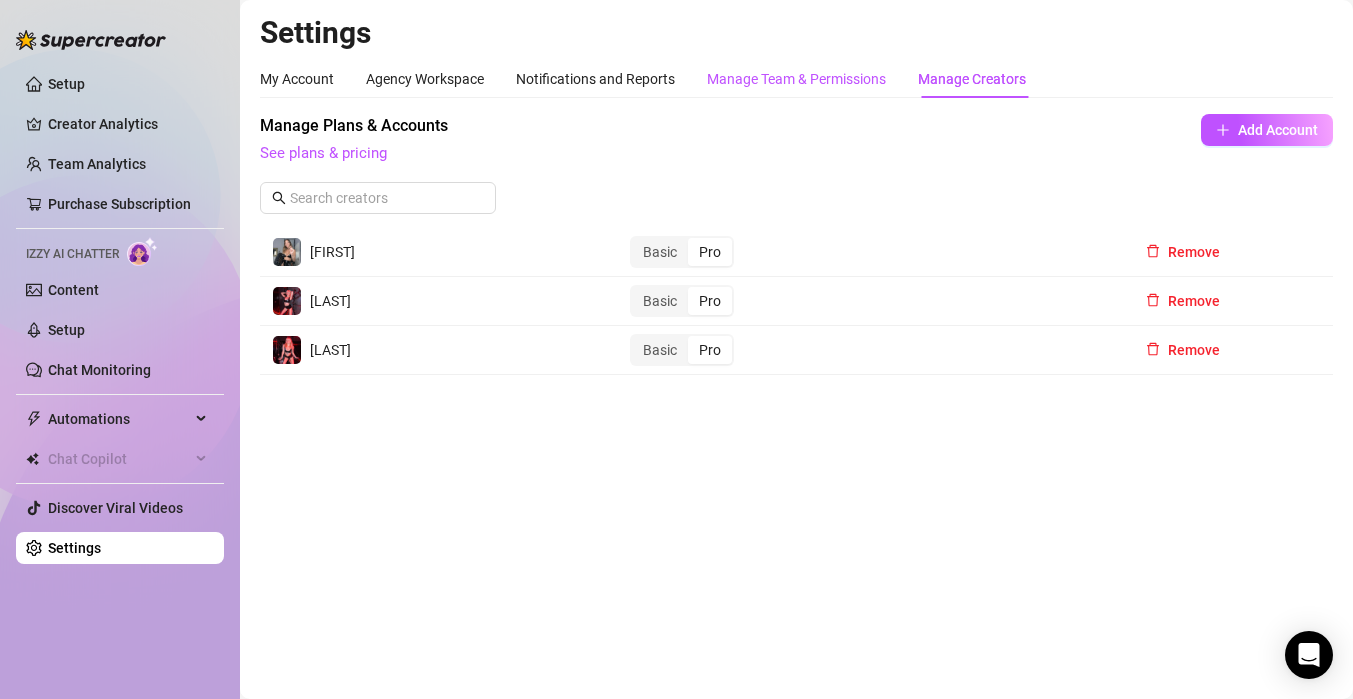 click on "Manage Team & Permissions" at bounding box center [796, 79] 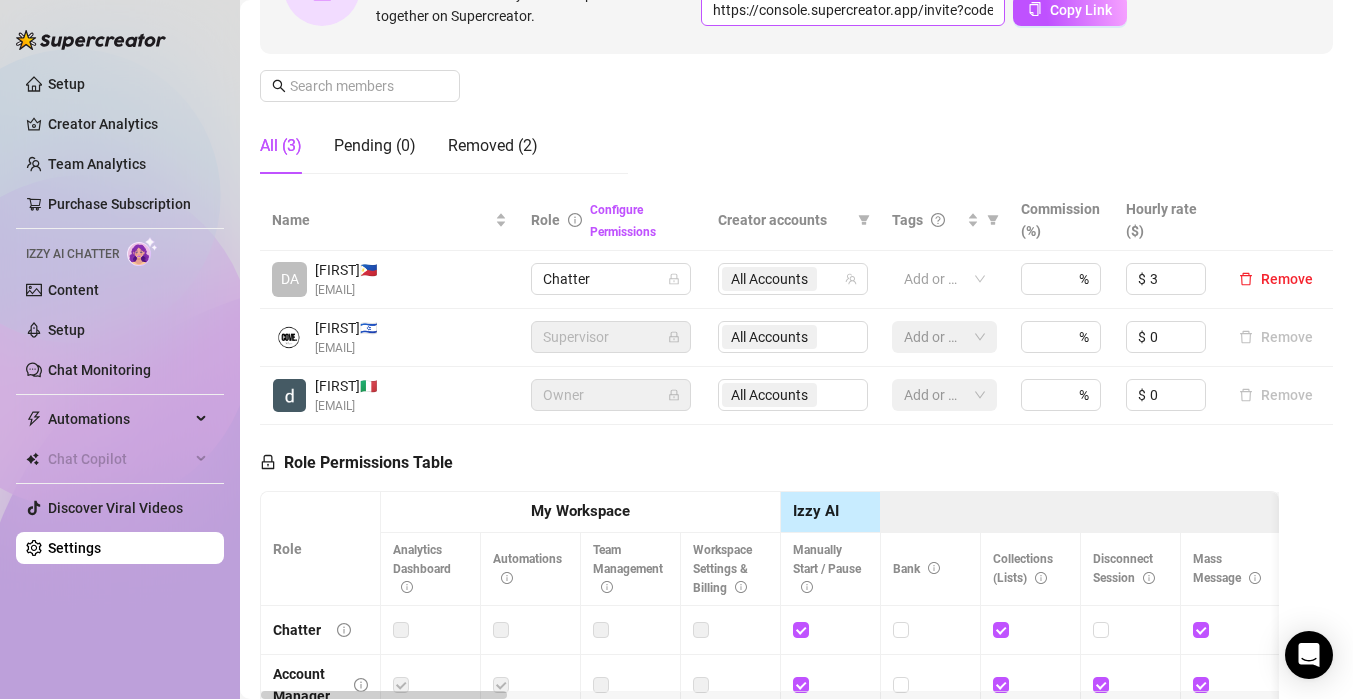 scroll, scrollTop: 261, scrollLeft: 0, axis: vertical 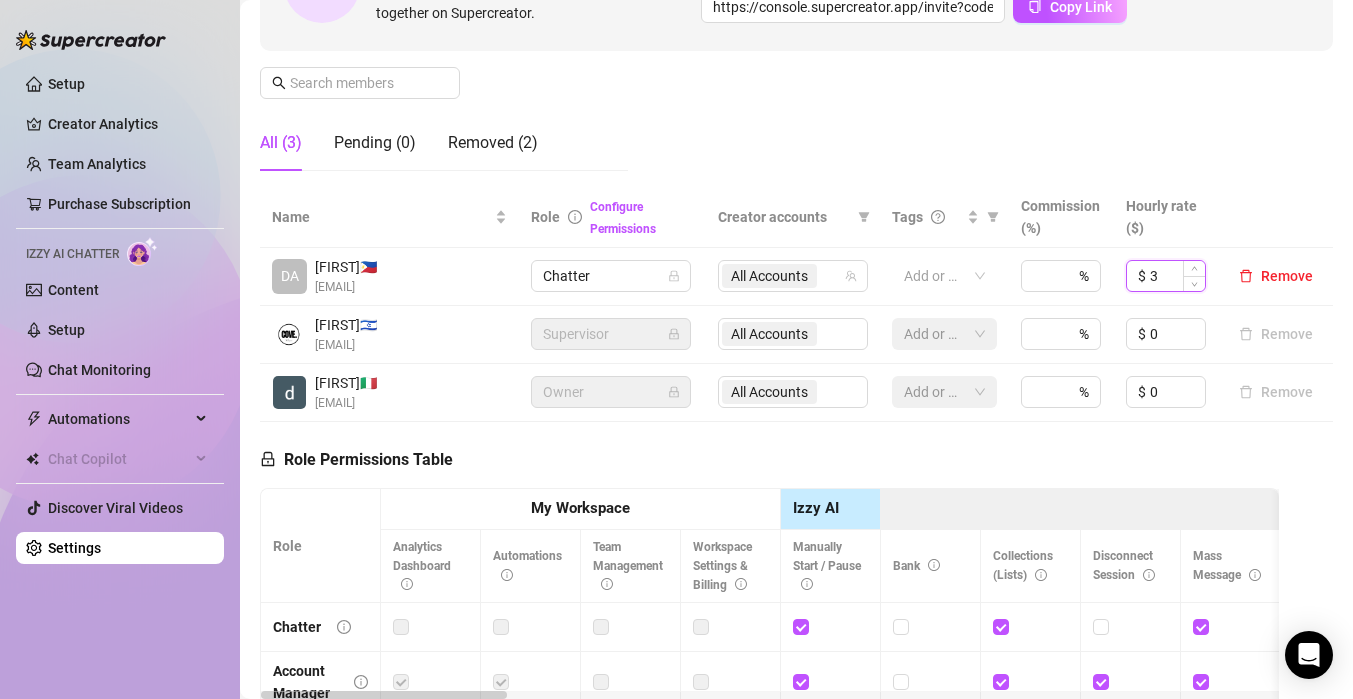 click on "3" at bounding box center (1177, 276) 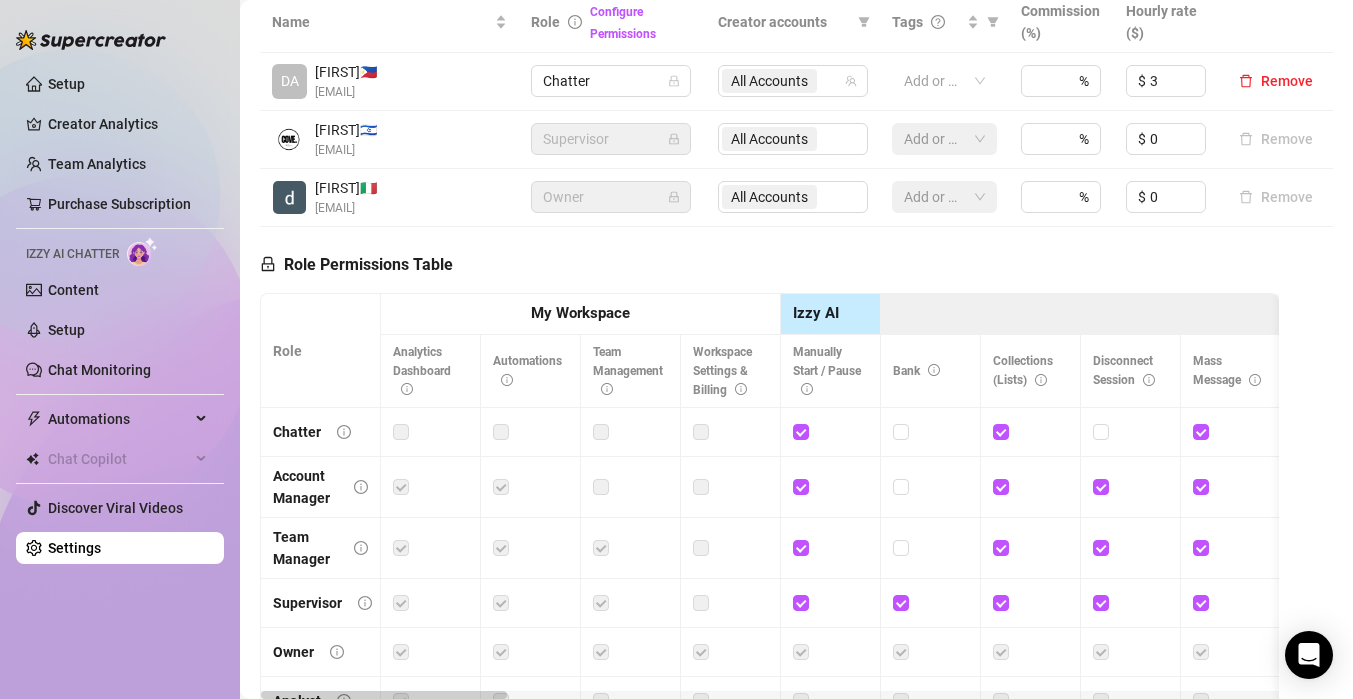 scroll, scrollTop: 281, scrollLeft: 0, axis: vertical 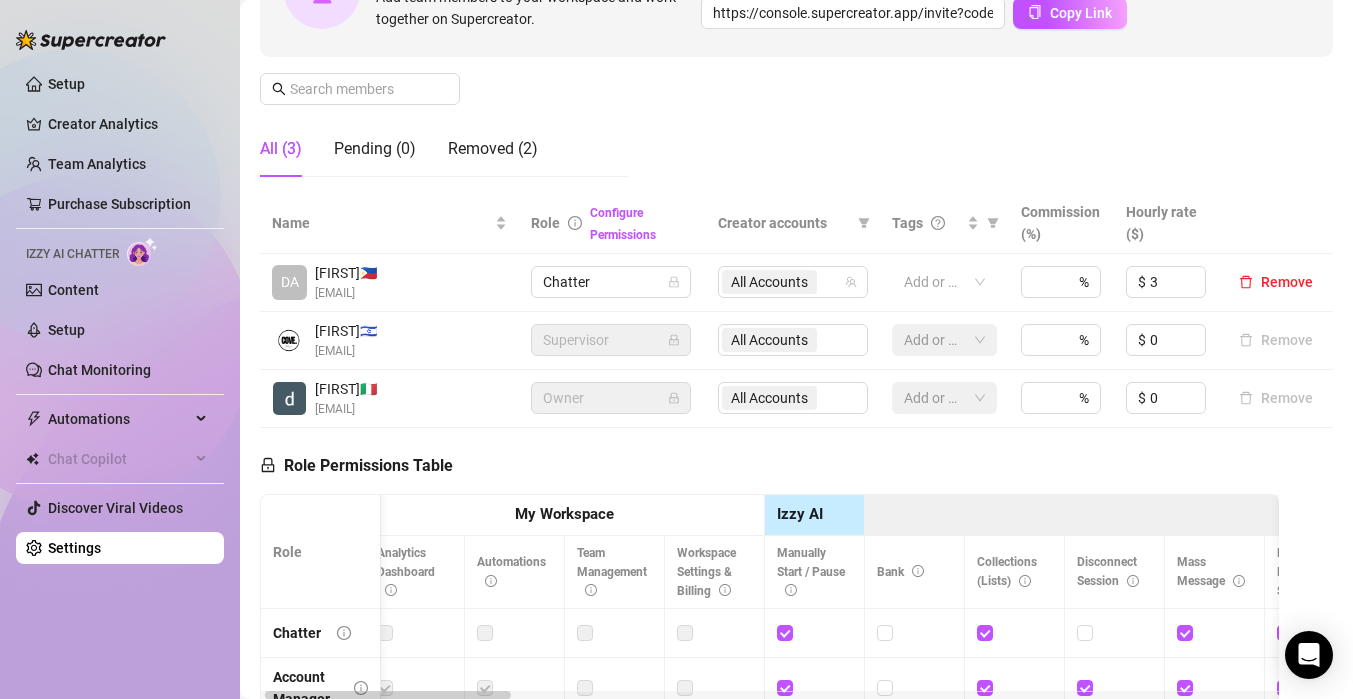 click on "All Accounts" at bounding box center (793, 340) 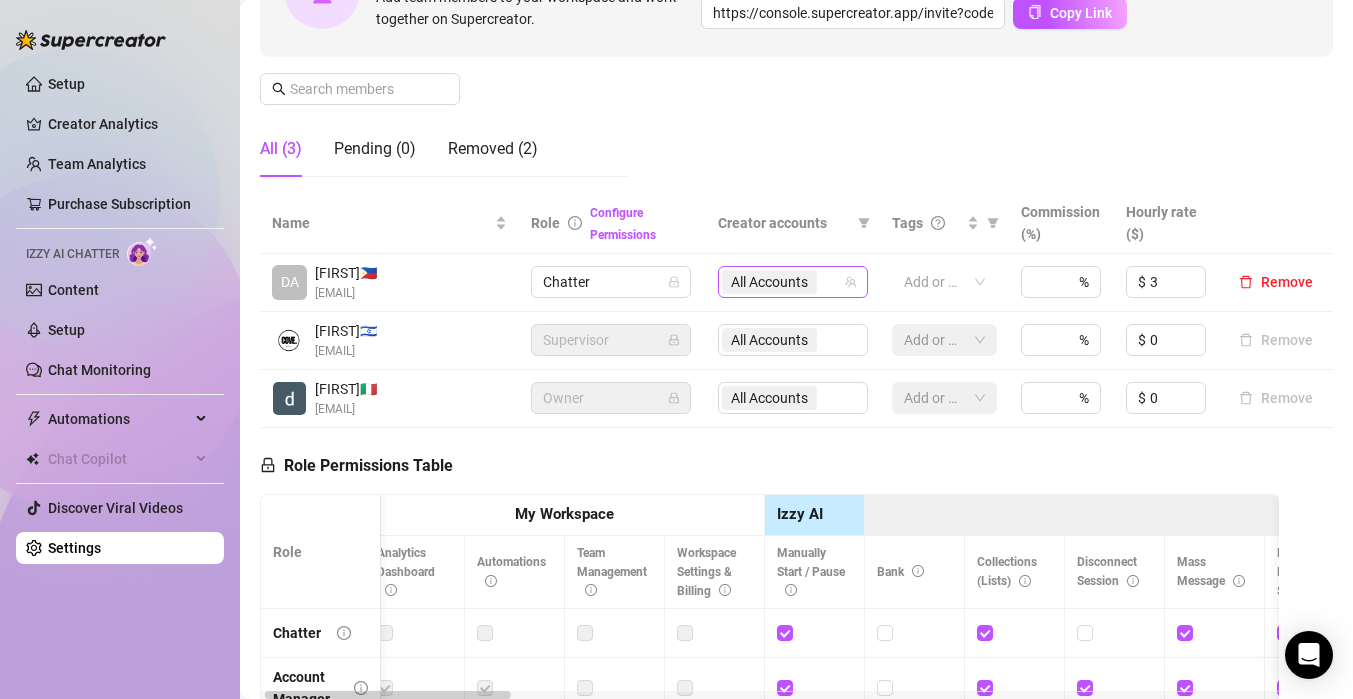 click on "All Accounts" at bounding box center (769, 282) 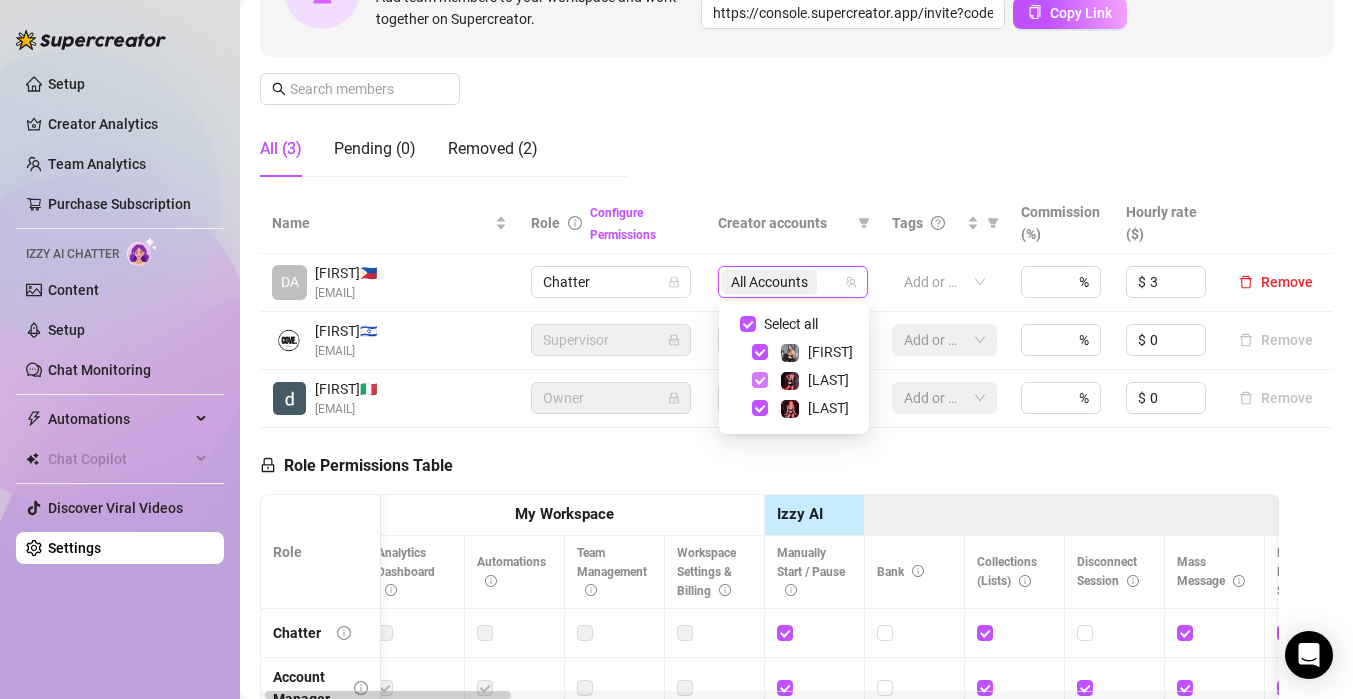 click at bounding box center (760, 380) 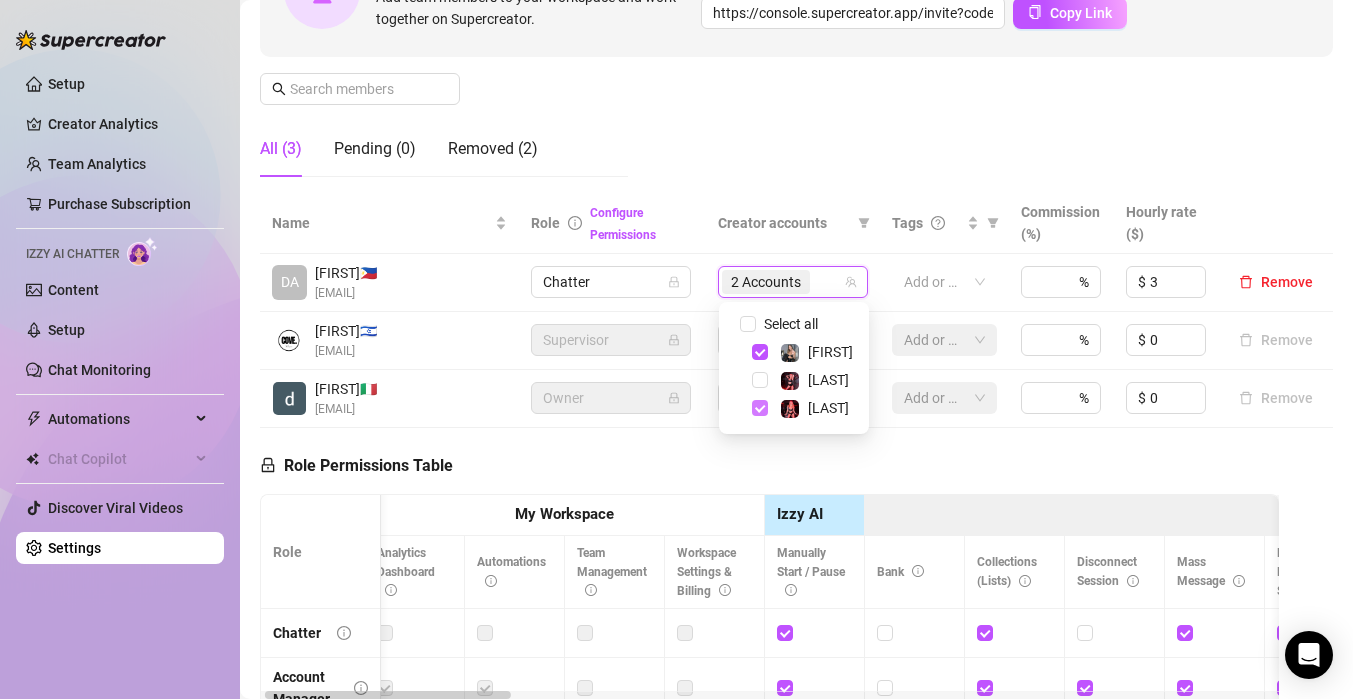 click at bounding box center [760, 408] 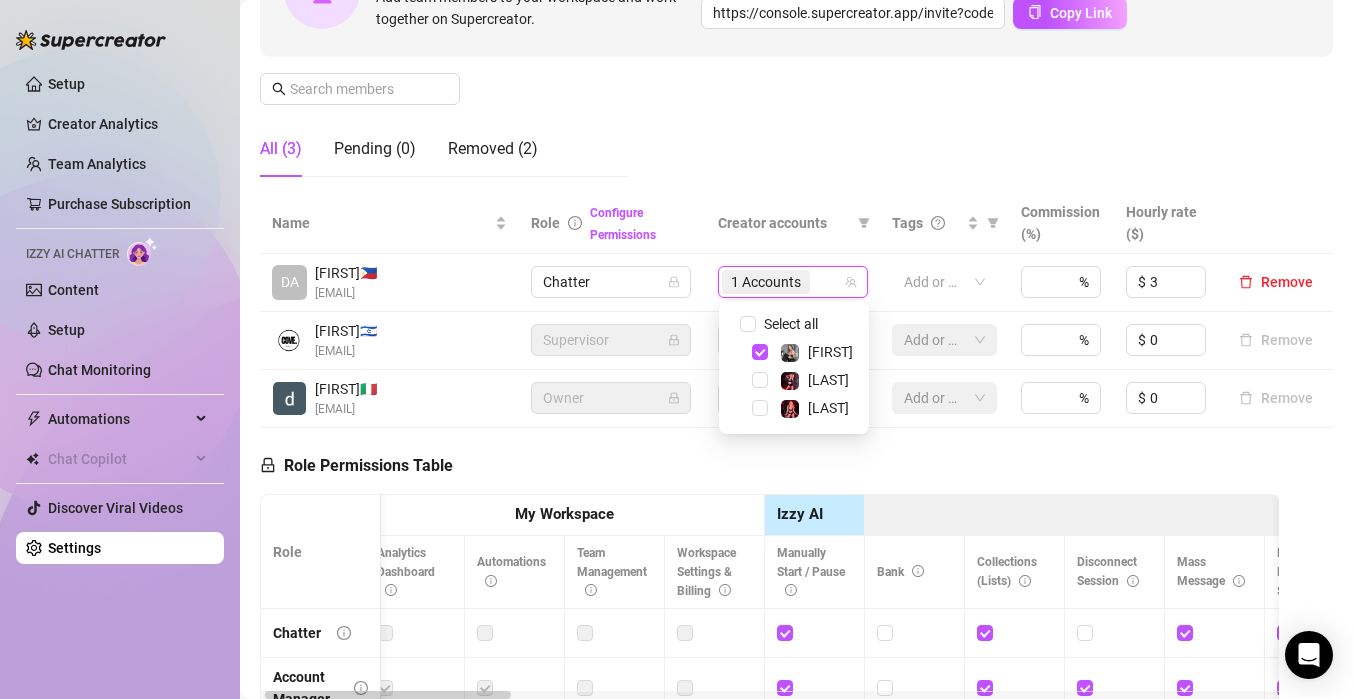 click on "Role Permissions Table Role My Workspace Izzy AI OnlyFans Side Menu OnlyFans Chat Page OnlyFans Account Settings OnlyFans Statements Page Analytics Dashboard Automations Team Management Workspace Settings & Billing Manually Start / Pause Bank Collections (Lists) Disconnect Session Mass Message Mass Message Stats My Profile Notifications Your Cards Posts Promotions Queue Referrals Release Forms Statistics Story & Highlights Streaming Vault Chats Chat - Add New Media Account Fans and following General (Display) Messaging Notifications Privacy and safety Profile Social Media Story Streaming Subscription price and bundles Tracking Links Statements (Earnings) Chargebacks Earnings Statistics Payout Requests Referrals                                                                                     Chatter Account Manager Team Manager Supervisor Owner Analyst" at bounding box center [769, 706] 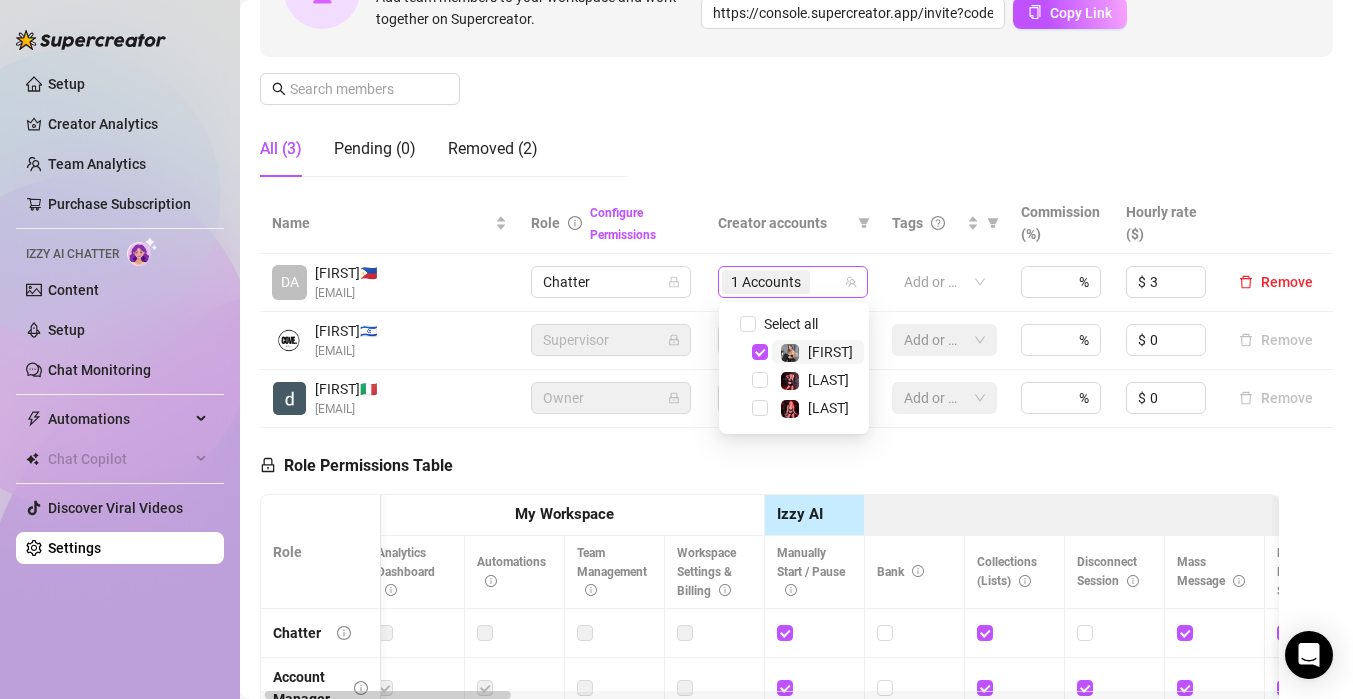 click on "1 Accounts" at bounding box center (766, 282) 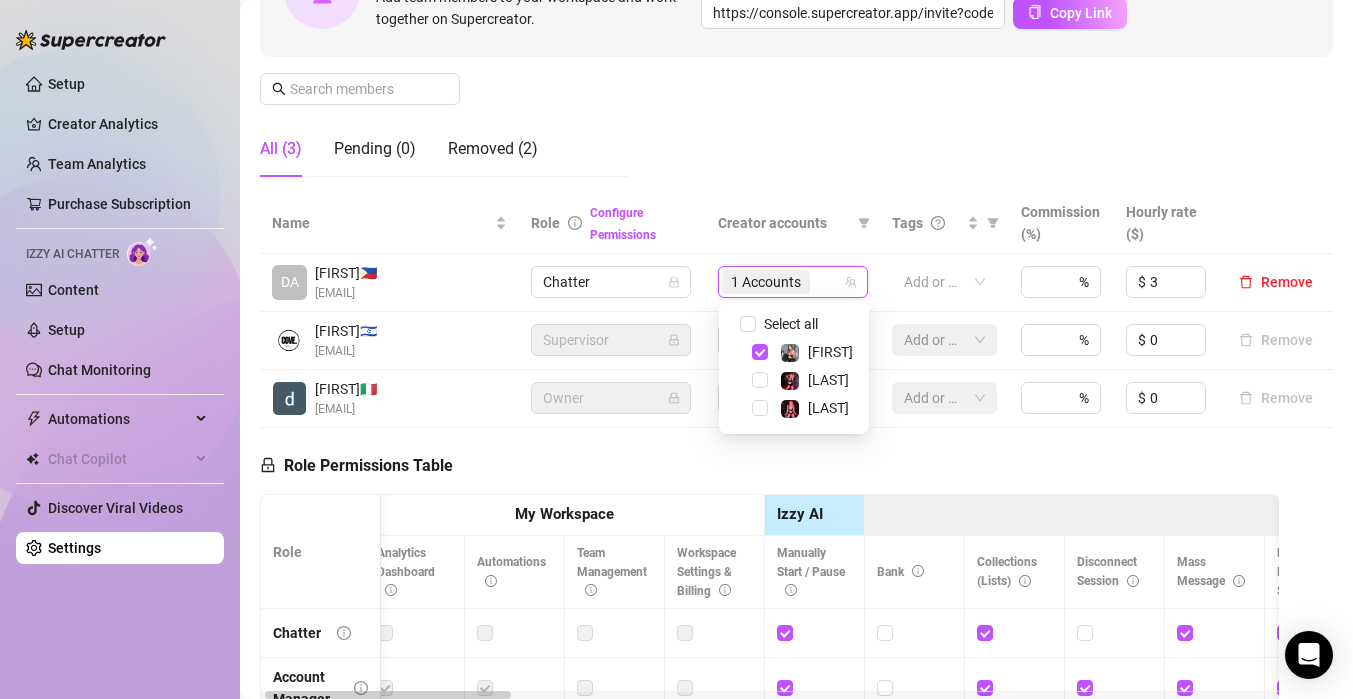 click on "Role Permissions Table Role My Workspace Izzy AI OnlyFans Side Menu OnlyFans Chat Page OnlyFans Account Settings OnlyFans Statements Page Analytics Dashboard Automations Team Management Workspace Settings & Billing Manually Start / Pause Bank Collections (Lists) Disconnect Session Mass Message Mass Message Stats My Profile Notifications Your Cards Posts Promotions Queue Referrals Release Forms Statistics Story & Highlights Streaming Vault Chats Chat - Add New Media Account Fans and following General (Display) Messaging Notifications Privacy and safety Profile Social Media Story Streaming Subscription price and bundles Tracking Links Statements (Earnings) Chargebacks Earnings Statistics Payout Requests Referrals                                                                                     Chatter Account Manager Team Manager Supervisor Owner Analyst" at bounding box center (769, 706) 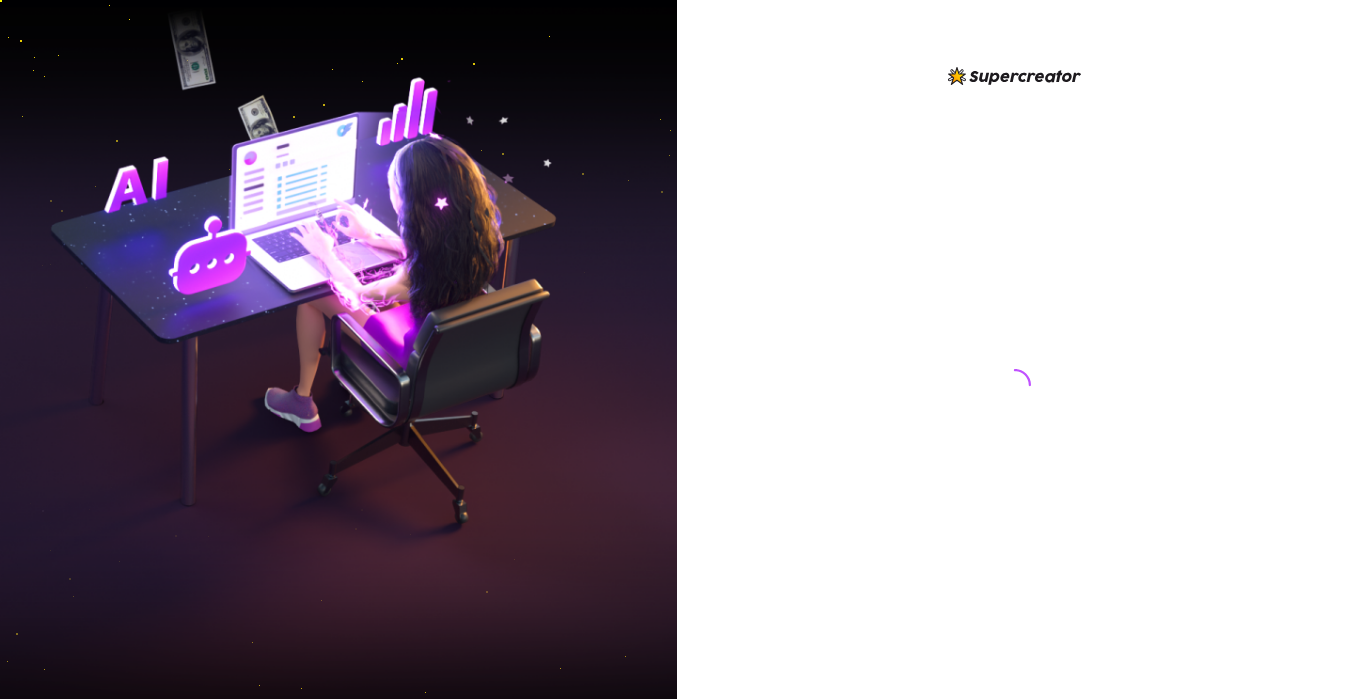 scroll, scrollTop: 0, scrollLeft: 0, axis: both 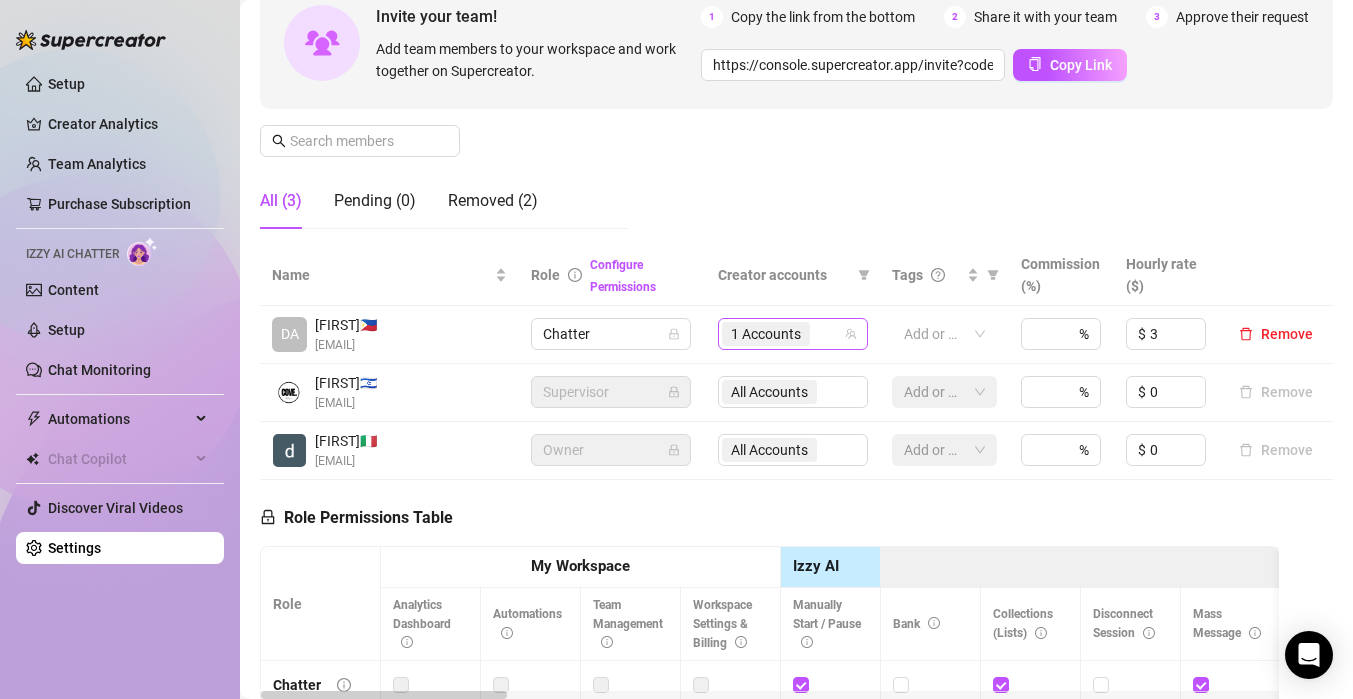click on "1 Accounts" at bounding box center [766, 334] 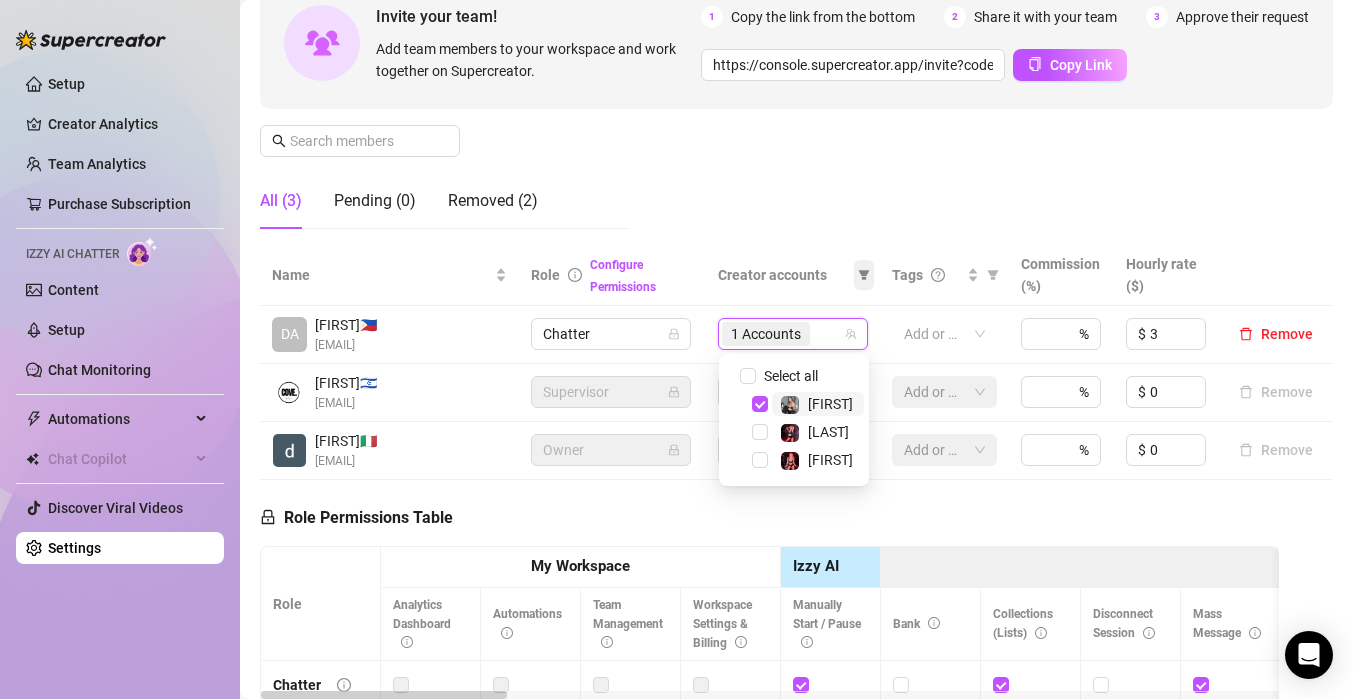 click 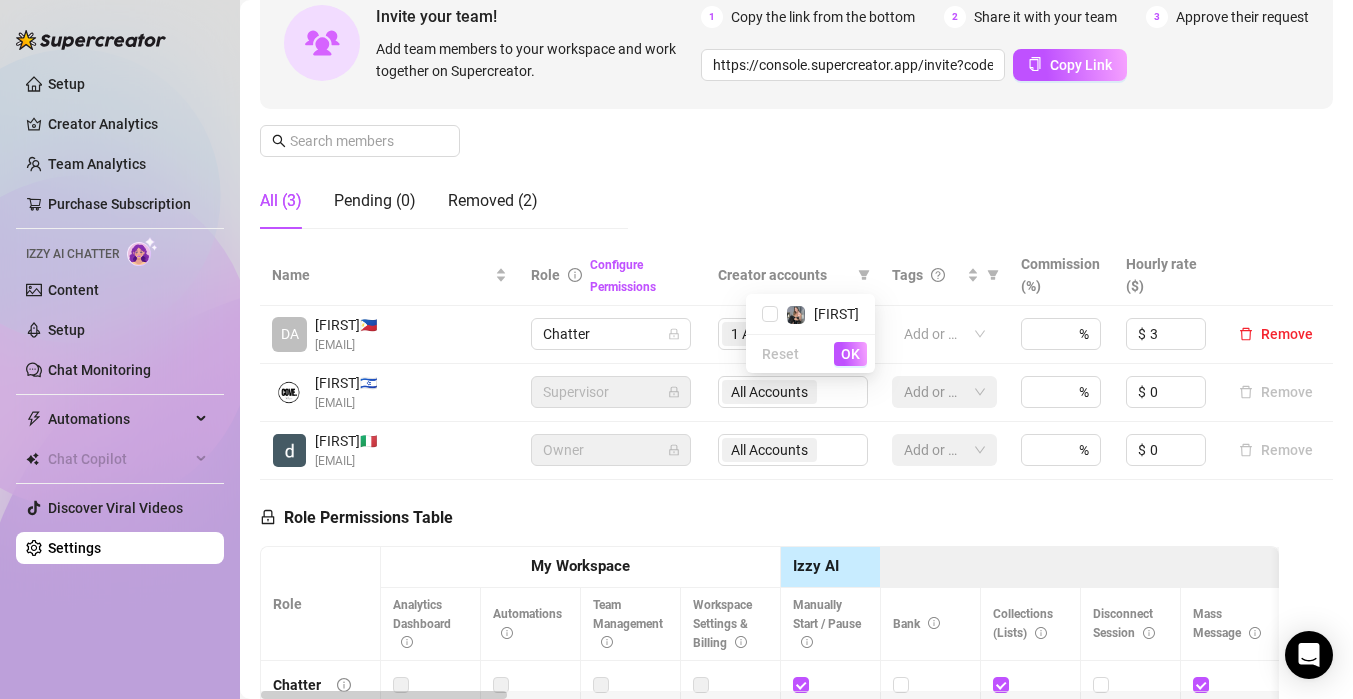 click on "Manage Team Members Manage your team members, their commission and hourly rate, and their permissions. Invite your team! Add team members to your workspace and work together on Supercreator. 1 Copy the link from the bottom 2 Share it with your team 3 Approve their request https://console.supercreator.app/invite?code=O6SS7GYtATfkQmZ7CAAvZMaOjVh1&workspace=FOKSY Copy Link All (3) Pending (0) Removed (2)" at bounding box center (796, 78) 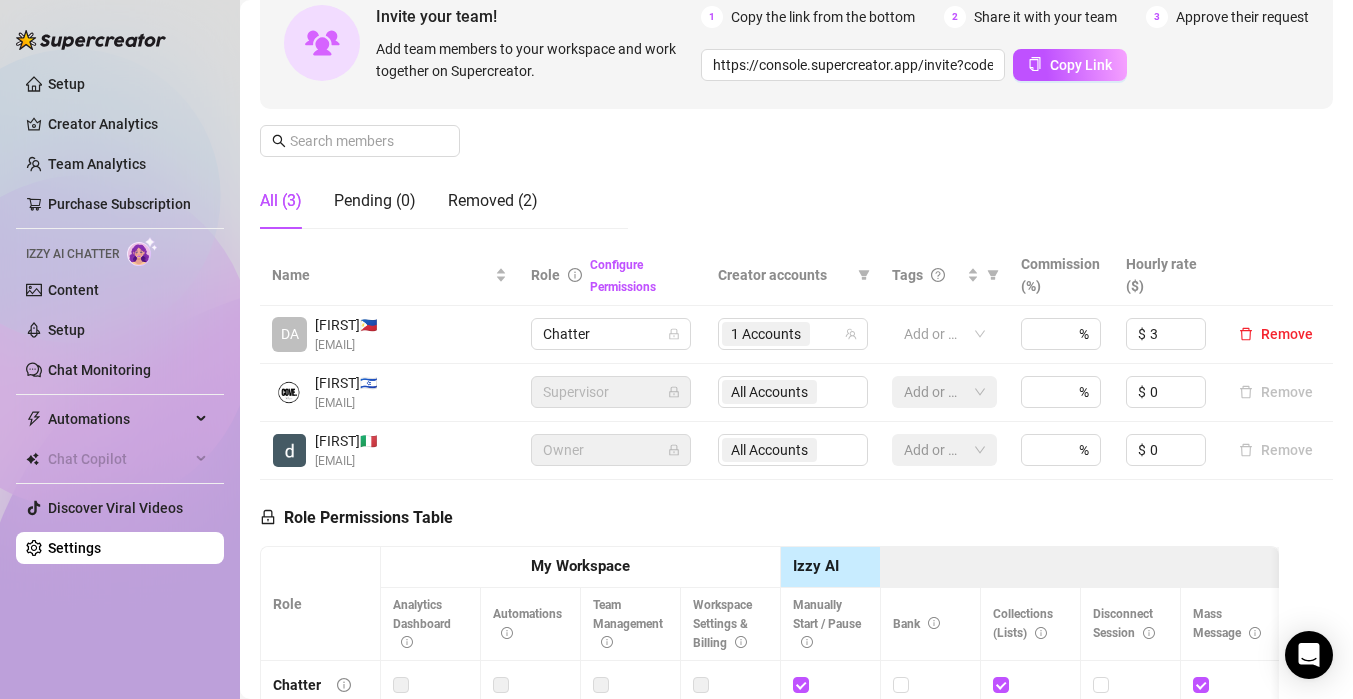 scroll, scrollTop: 0, scrollLeft: 0, axis: both 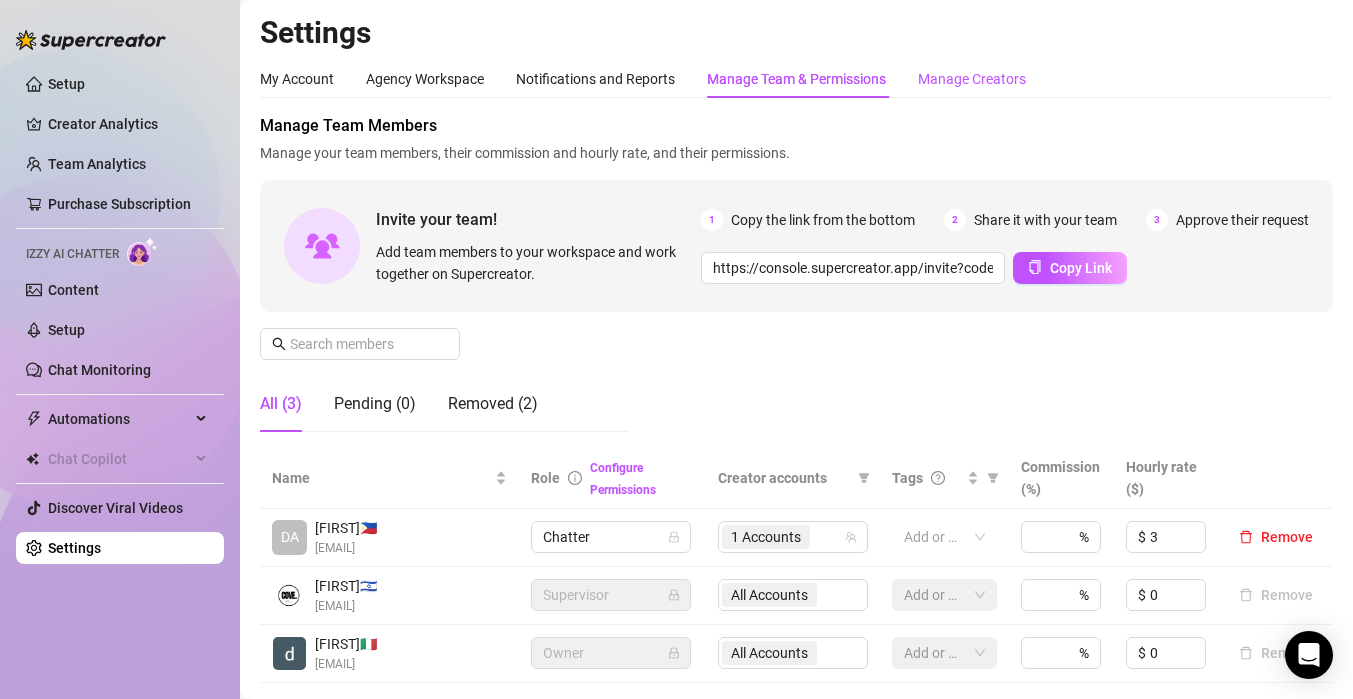 click on "Manage Creators" at bounding box center (972, 79) 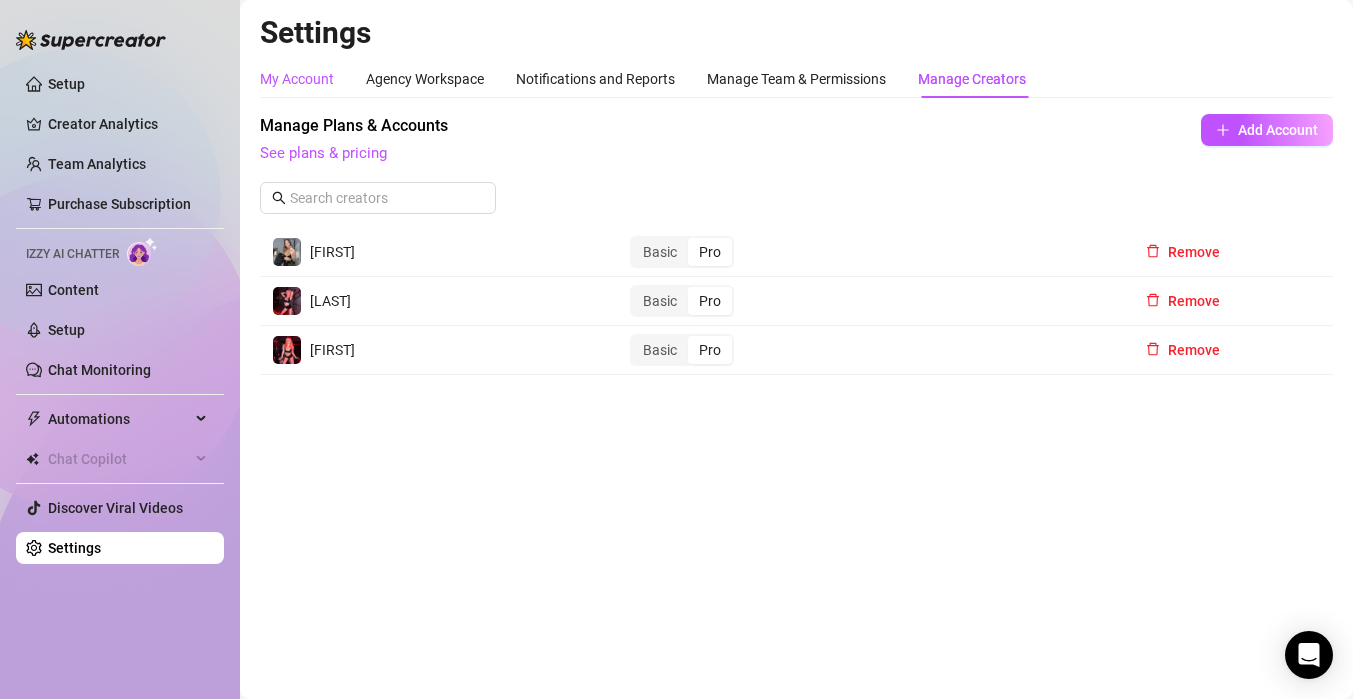 click on "My Account" at bounding box center (297, 79) 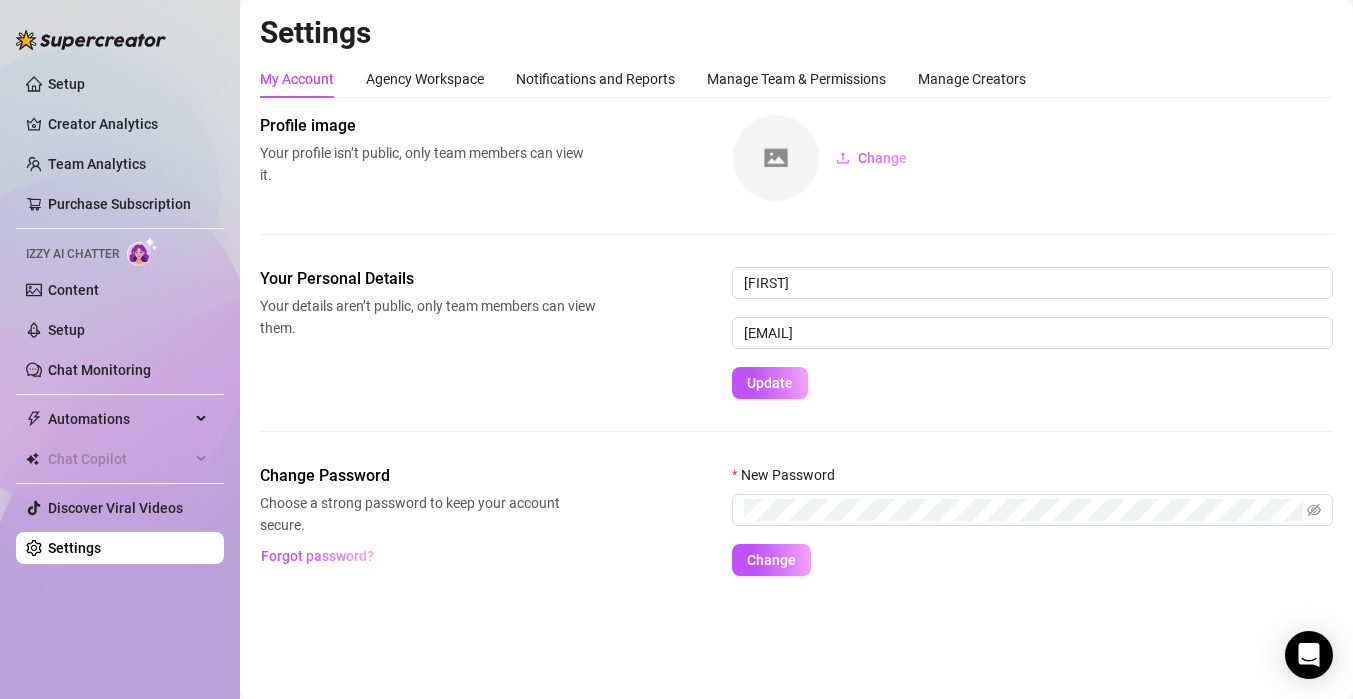 click on "Settings" at bounding box center (796, 33) 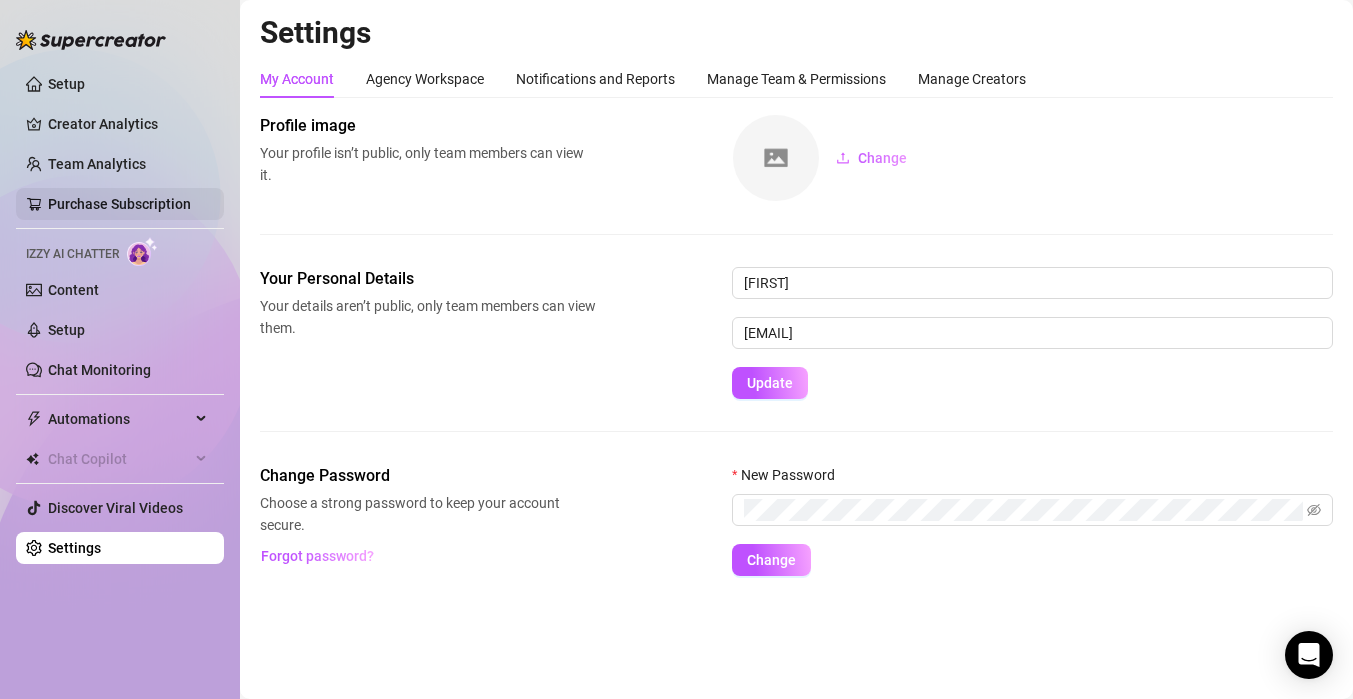 click on "Purchase Subscription" at bounding box center (119, 204) 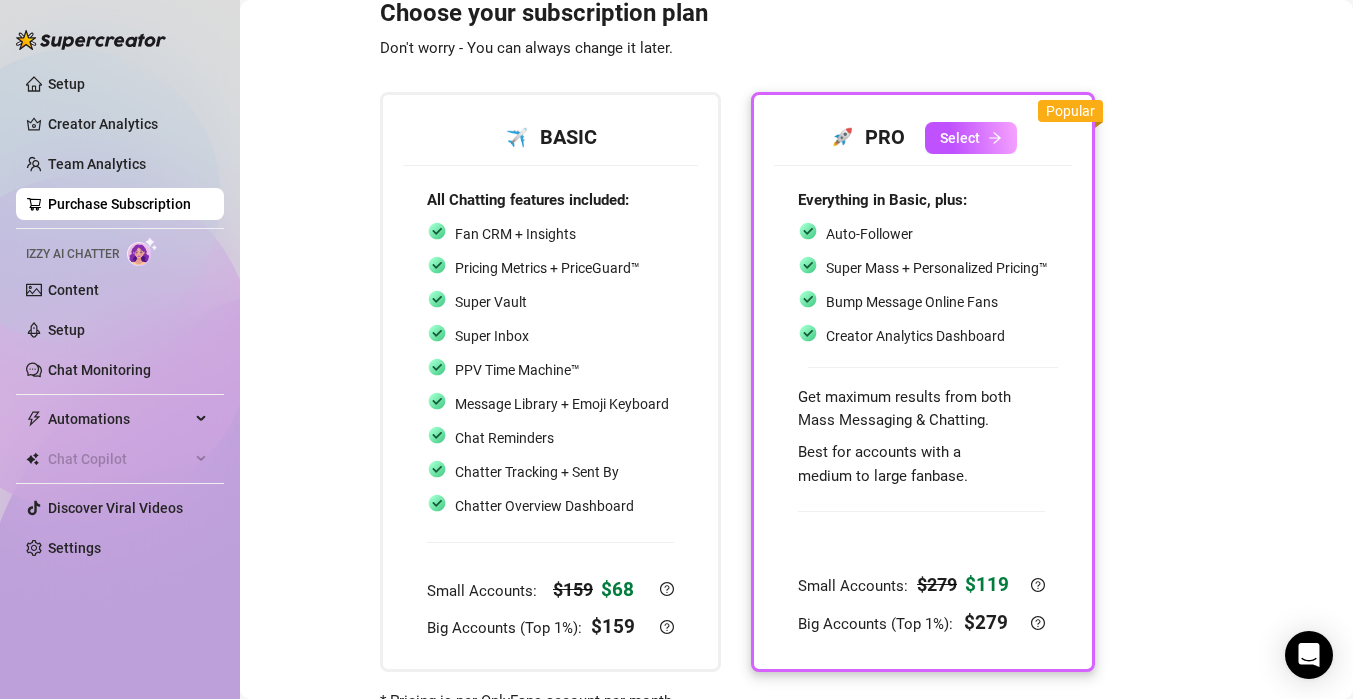 scroll, scrollTop: 44, scrollLeft: 0, axis: vertical 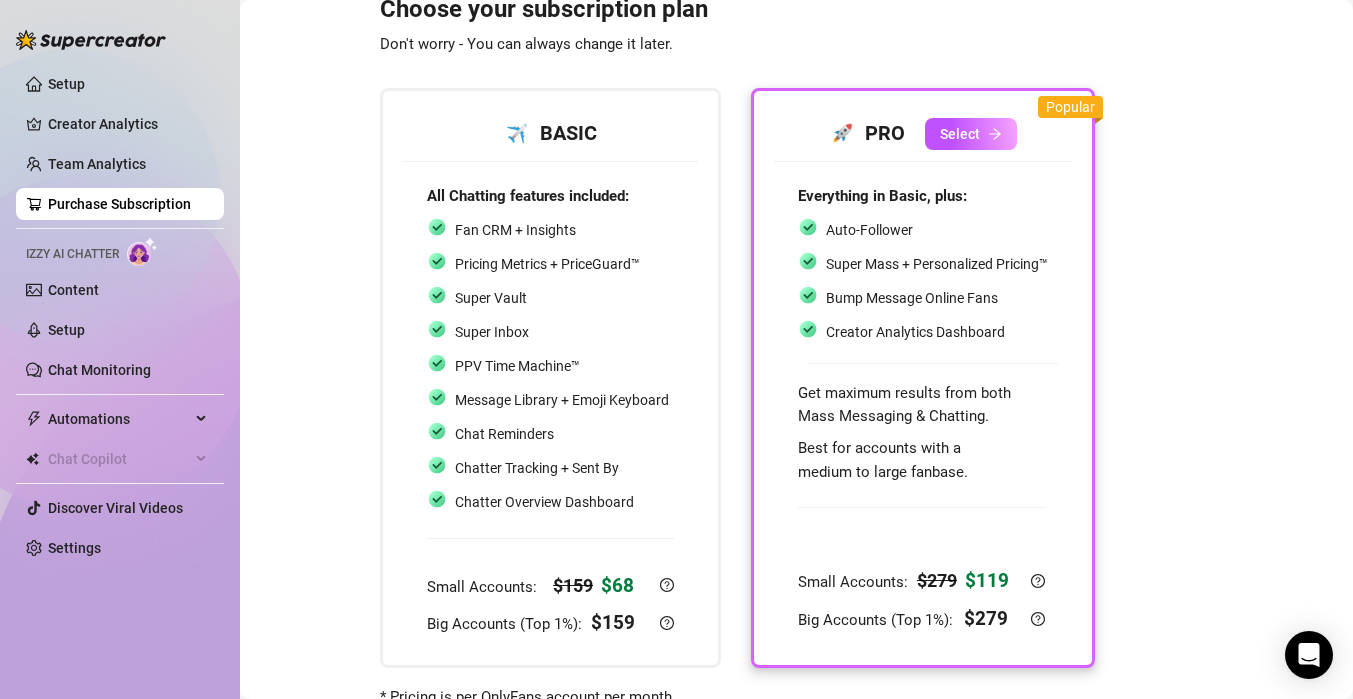 click on "✈️  BASIC" at bounding box center [550, 133] 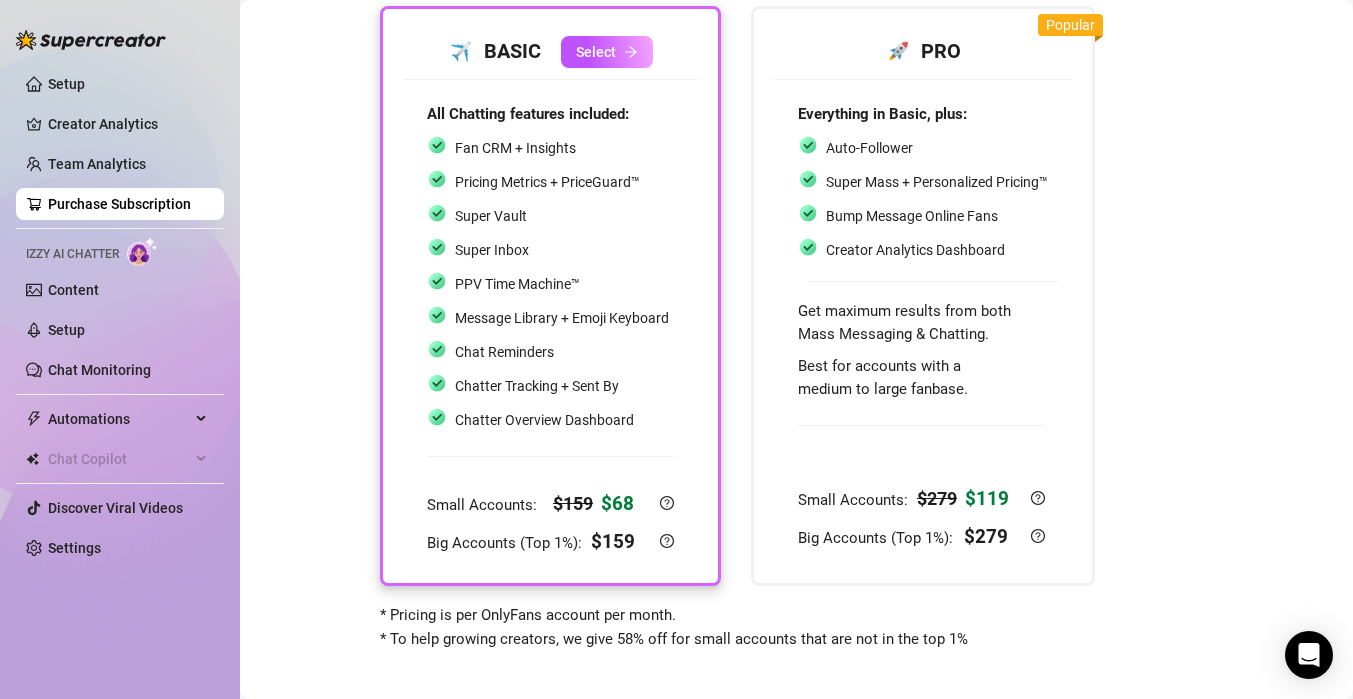 scroll, scrollTop: 129, scrollLeft: 0, axis: vertical 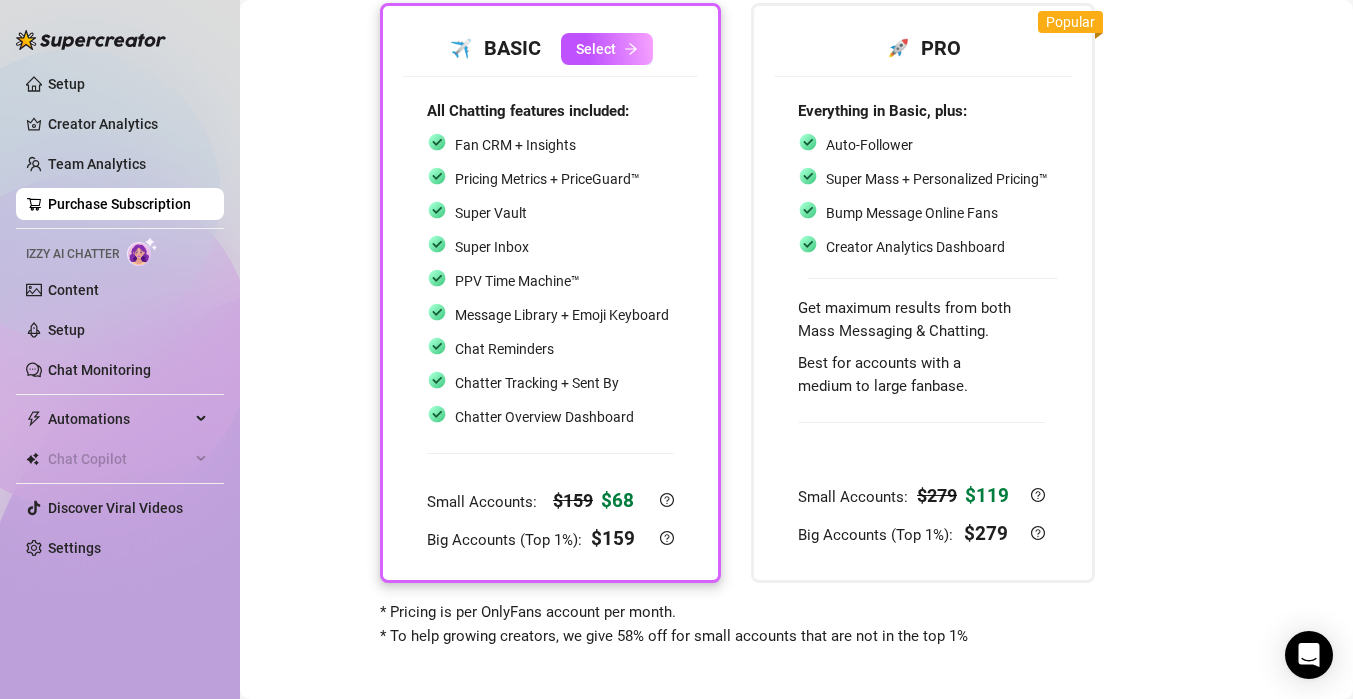 click on "Choose your subscription plan Don't worry - You can always change it later. ✈️  BASIC Select All Chatting features included: Fan CRM + Insights Pricing Metrics + PriceGuard™ Super Vault Super Inbox PPV Time Machine™ Message Library + Emoji Keyboard Chat Reminders Chatter Tracking + Sent By Chatter Overview Dashboard Small Accounts:   $ 159 $ 68 Big Accounts (Top 1%):   $ 159 🚀  PRO Everything in Basic, plus: Auto-Follower Super Mass + Personalized Pricing™ Bump Message Online Fans Creator Analytics Dashboard Get maximum results from both Mass Messaging & Chatting. Best for accounts with a medium to large fanbase. Small Accounts:   $ 279 $ 119 Big Accounts (Top 1%):   $ 279 Popular * Pricing is per OnlyFans account per month. * To help growing creators, we give 58% off for small accounts that are not in the top 1%" at bounding box center [796, 266] 